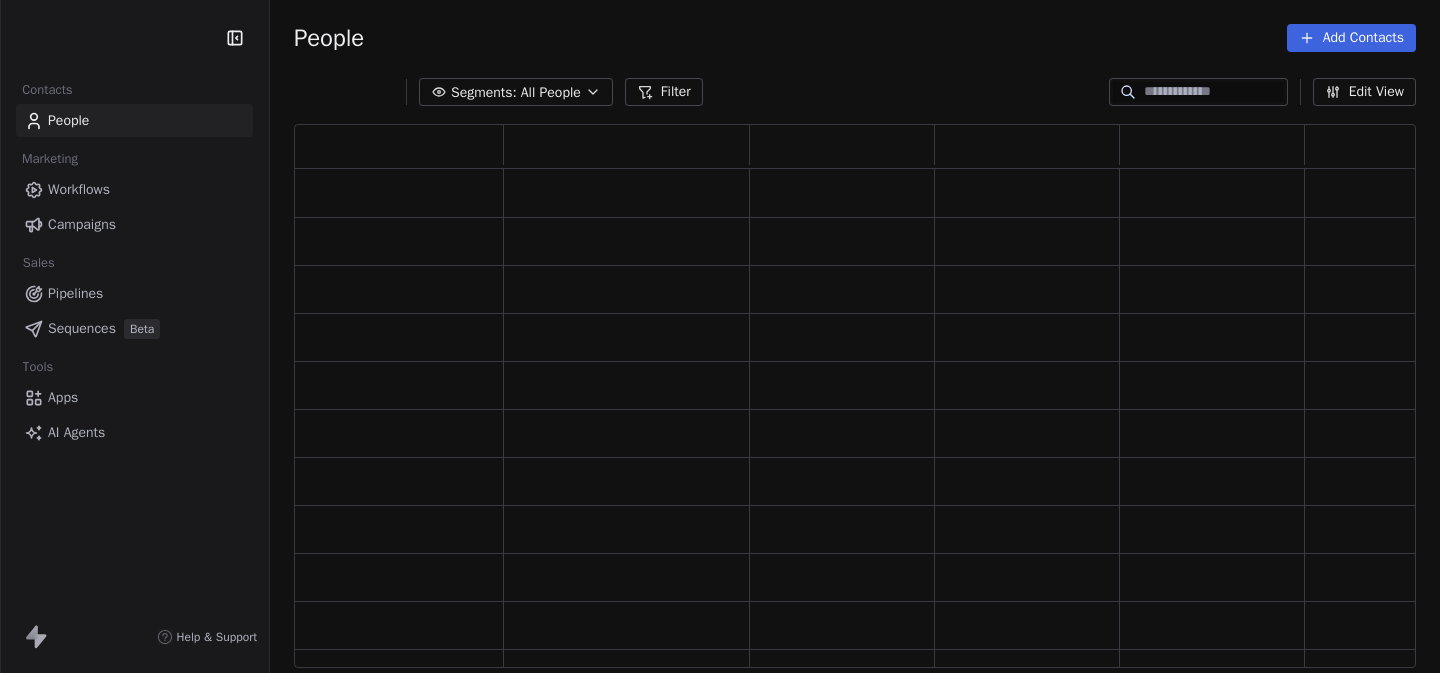scroll, scrollTop: 0, scrollLeft: 0, axis: both 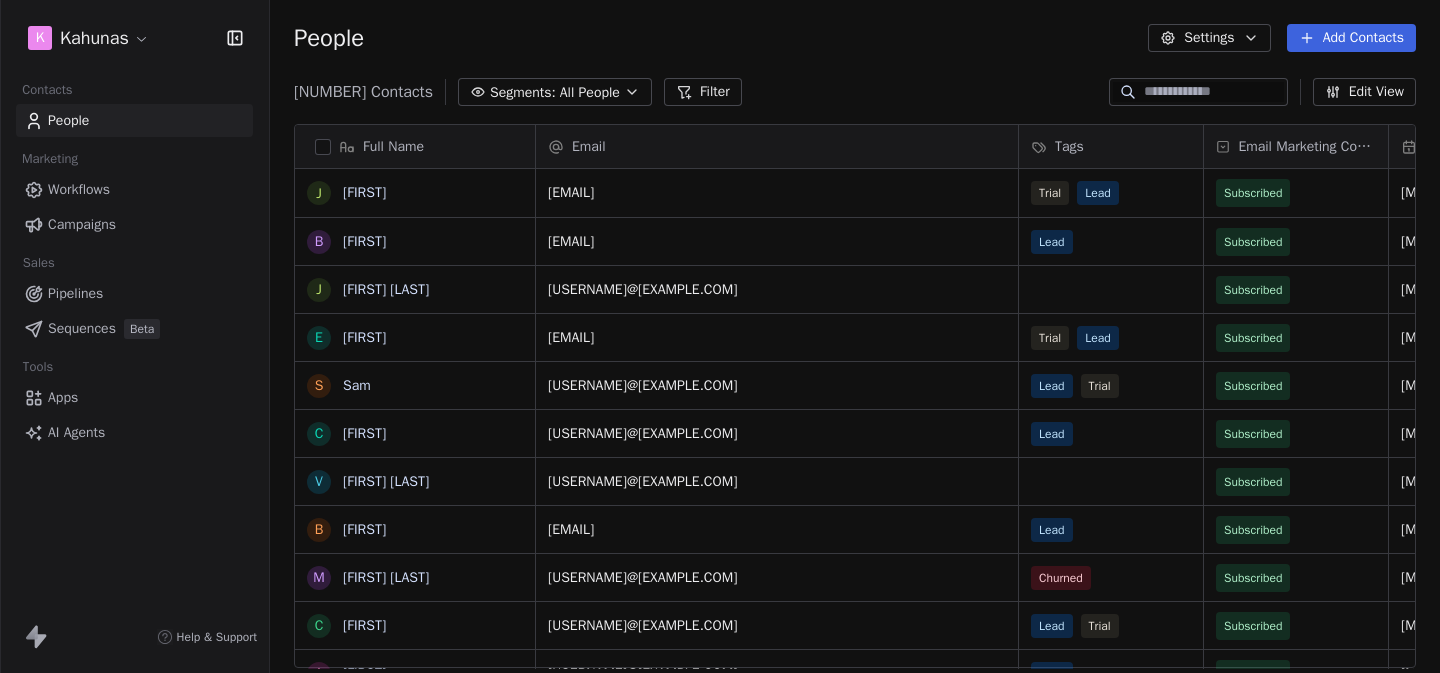 click on "Tags Email Marketing Consent Created Date IST Stripe Product Name Stripe Subscription Status MRR [USERNAME]@[EXAMPLE.COM] Trial Lead Subscribed [MONTH] [DAY], [YEAR] [HOUR]:[MINUTE] [AM/PM] Essentials In Trial US$35 [USERNAME]@[EXAMPLE.COM] Lead Trial Subscribed [MONTH] [DAY], [YEAR] [HOUR]:[MINUTE] [AM/PM] [USERNAME]@[EXAMPLE.COM] Subscribed [MONTH] [DAY], [YEAR] [HOUR]:[MINUTE] [AM/PM] [USERNAME]@[EXAMPLE.COM] Trial Lead Subscribed [MONTH] [DAY], [YEAR] [HOUR]:[MINUTE] [AM/PM] Essentials In Trial US$35 [USERNAME]@[EXAMPLE.COM] Lead Trial Subscribed US$99" at bounding box center (720, 336) 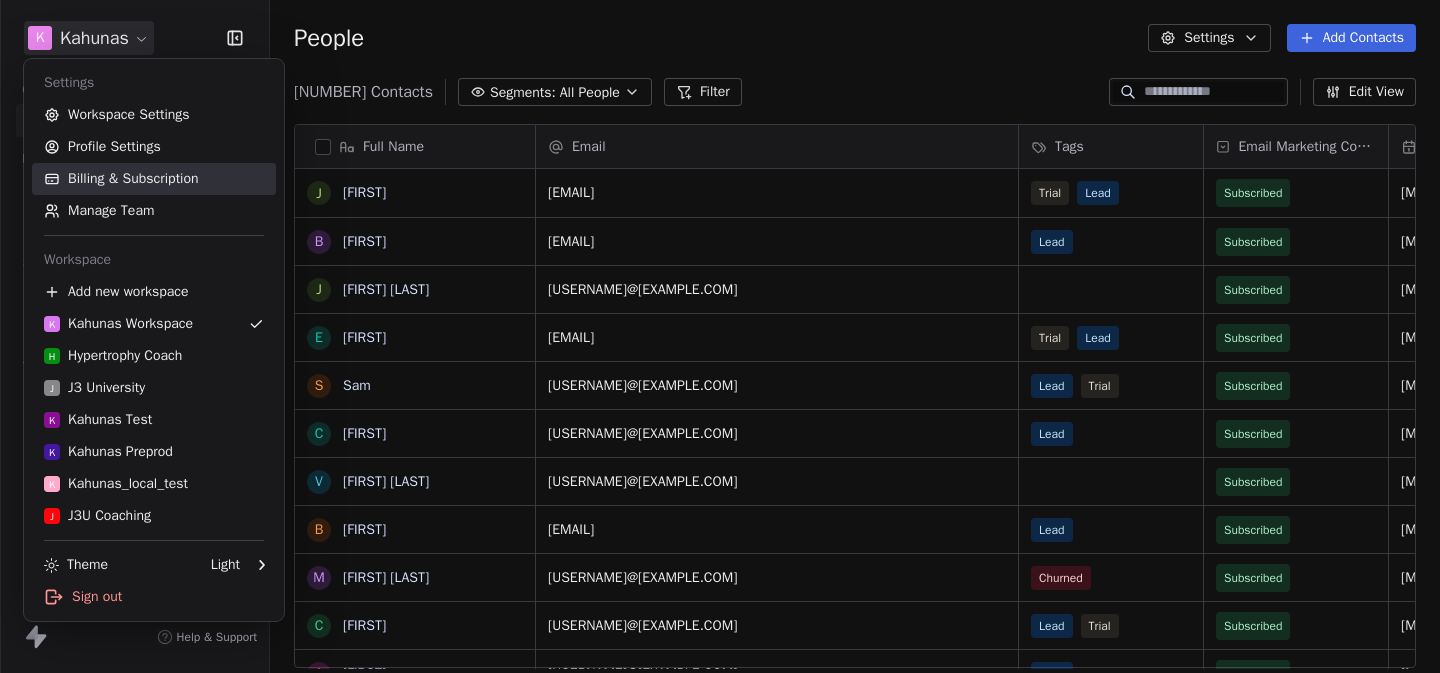 click on "Billing & Subscription" at bounding box center [154, 179] 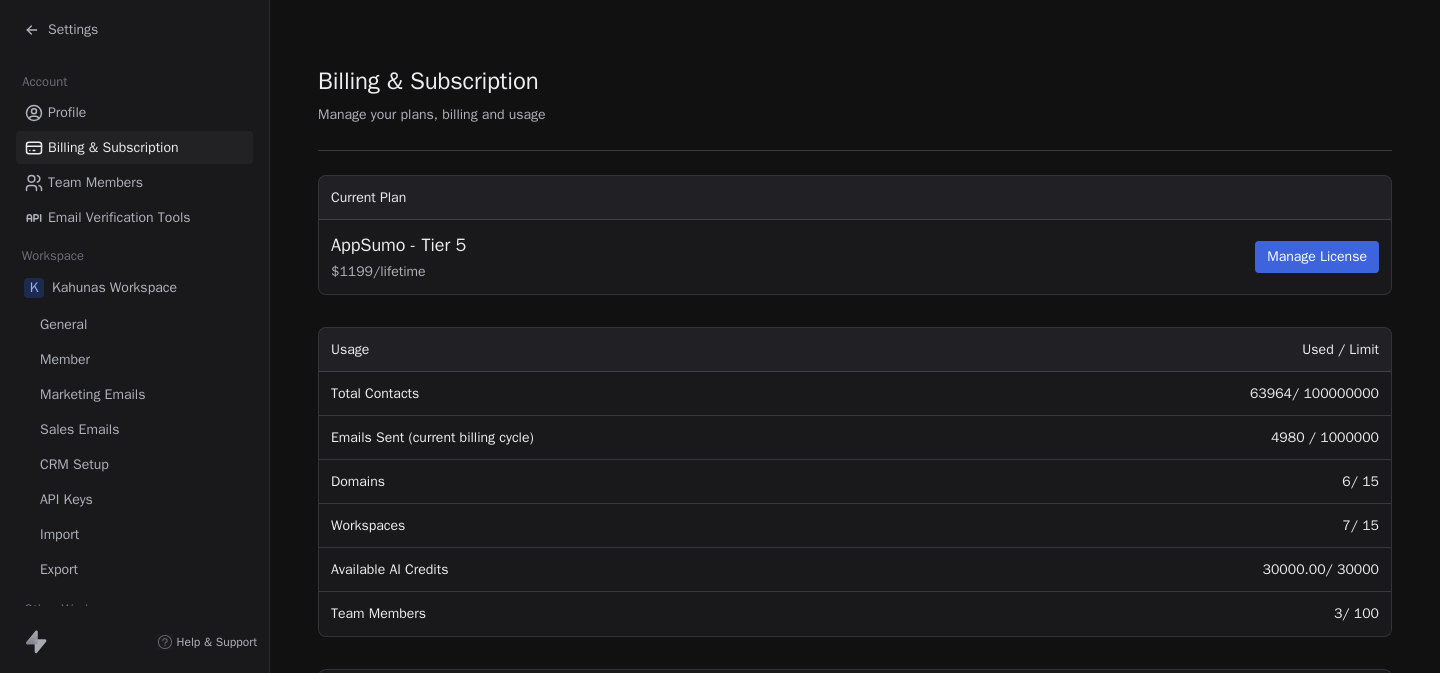 click on "Billing & Subscription Manage your plans, billing and usage Current Plan AppSumo - Tier 5 $ 1199 / lifetime Manage License Usage Used / Limit Total Contacts 63964 / 100000000 Emails Sent (current billing cycle) 4980 / 1000000 Domains 6 / 15 Workspaces 7 / 15 Available AI Credits 30000.00 / 30000 Team Members 3 / 100 All Plans Deal Price Tier 1 81% off $ 69 /lifetime $ 245 *Pro features not included Tier 2 81% off $ 179 /lifetime $ 500 Tier 3 81% off $ 349 /lifetime $ 12000 Tier 4 81% off $ 599 /lifetime $ 25000 Tier 5 81% off $ 1199 /lifetime $ 100000 You Save $289/year $559/year $889/year $1289/year $2589/year Yearly Price $348/year $708/year $1,188/year $1,788/year $3588/year Usage Contacts 2500 7500 15000 30000 Unlimited Emails Sends/mo 25000 75000 150000 300000 1000000 Team Members 1 5 10 20 100 Workspaces 1 2 4 8 15 Domains 1 2 4 8 15 AI Credits/mo 250 1000 2000 5000 30000" at bounding box center [855, 712] 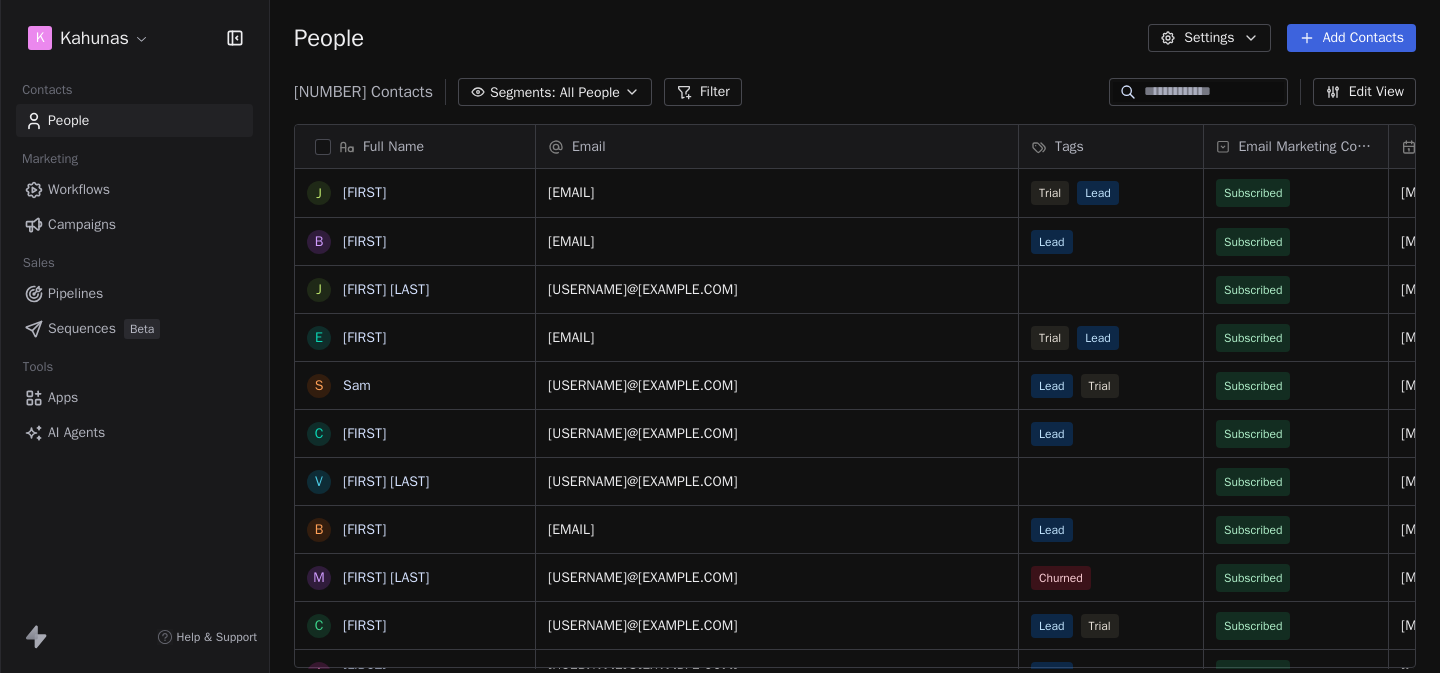 scroll, scrollTop: 1, scrollLeft: 1, axis: both 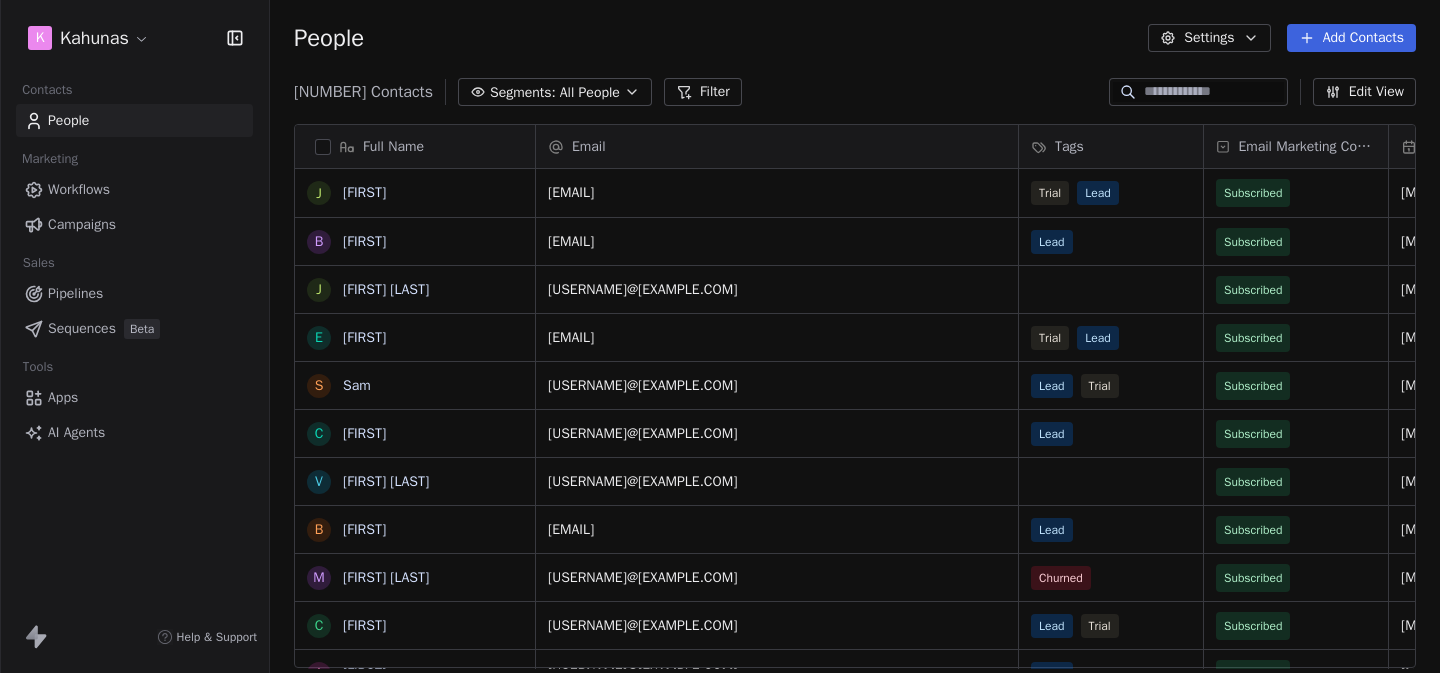 click on "Tags Email Marketing Consent Created Date IST Stripe Product Name Stripe Subscription Status MRR [USERNAME]@[EXAMPLE.COM] Trial Lead Subscribed [MONTH] [DAY], [YEAR] [HOUR]:[MINUTE] [AM/PM] Essentials In Trial US$35 [USERNAME]@[EXAMPLE.COM] Lead Trial Subscribed [MONTH] [DAY], [YEAR] [HOUR]:[MINUTE] [AM/PM] [USERNAME]@[EXAMPLE.COM] Subscribed [MONTH] [DAY], [YEAR] [HOUR]:[MINUTE] [AM/PM] [USERNAME]@[EXAMPLE.COM] Trial Lead Subscribed [MONTH] [DAY], [YEAR] [HOUR]:[MINUTE] [AM/PM] Essentials In Trial US$35 [USERNAME]@[EXAMPLE.COM] Lead Trial Subscribed US$99" at bounding box center (720, 336) 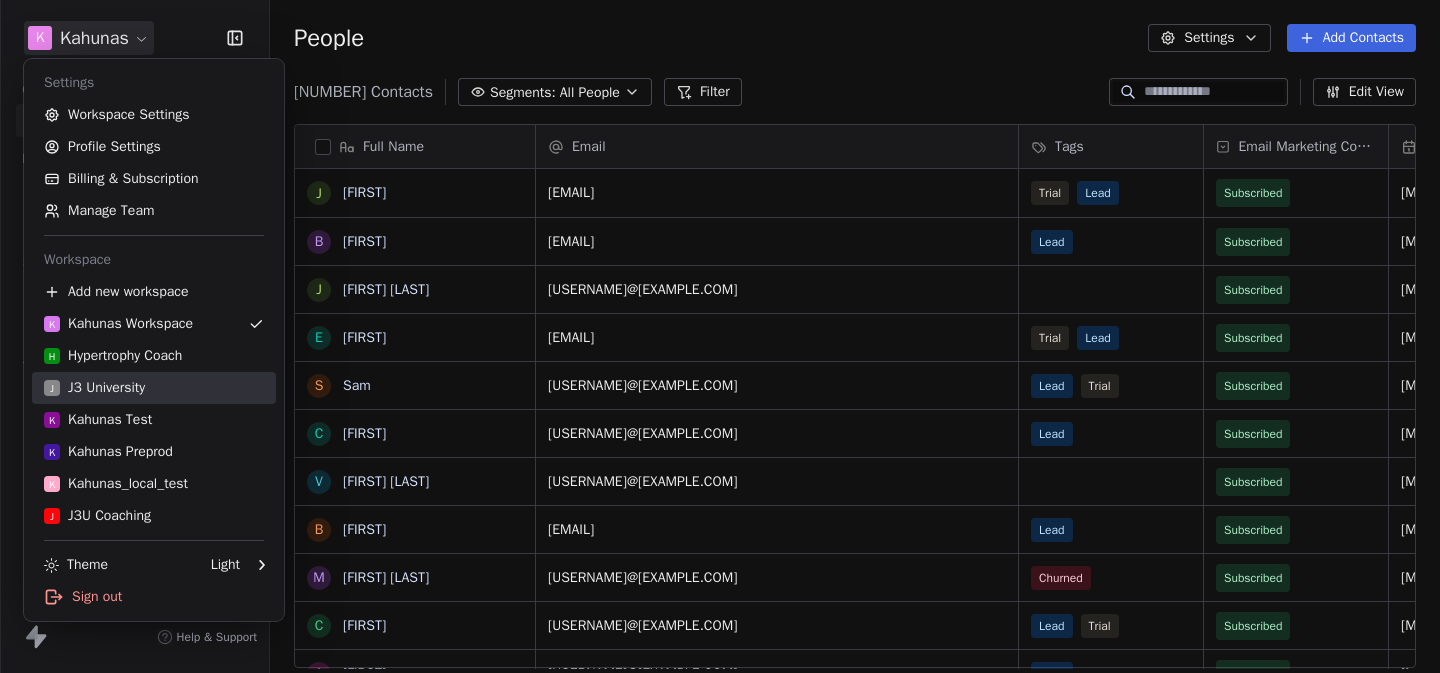 click on "J J3 University" at bounding box center (94, 388) 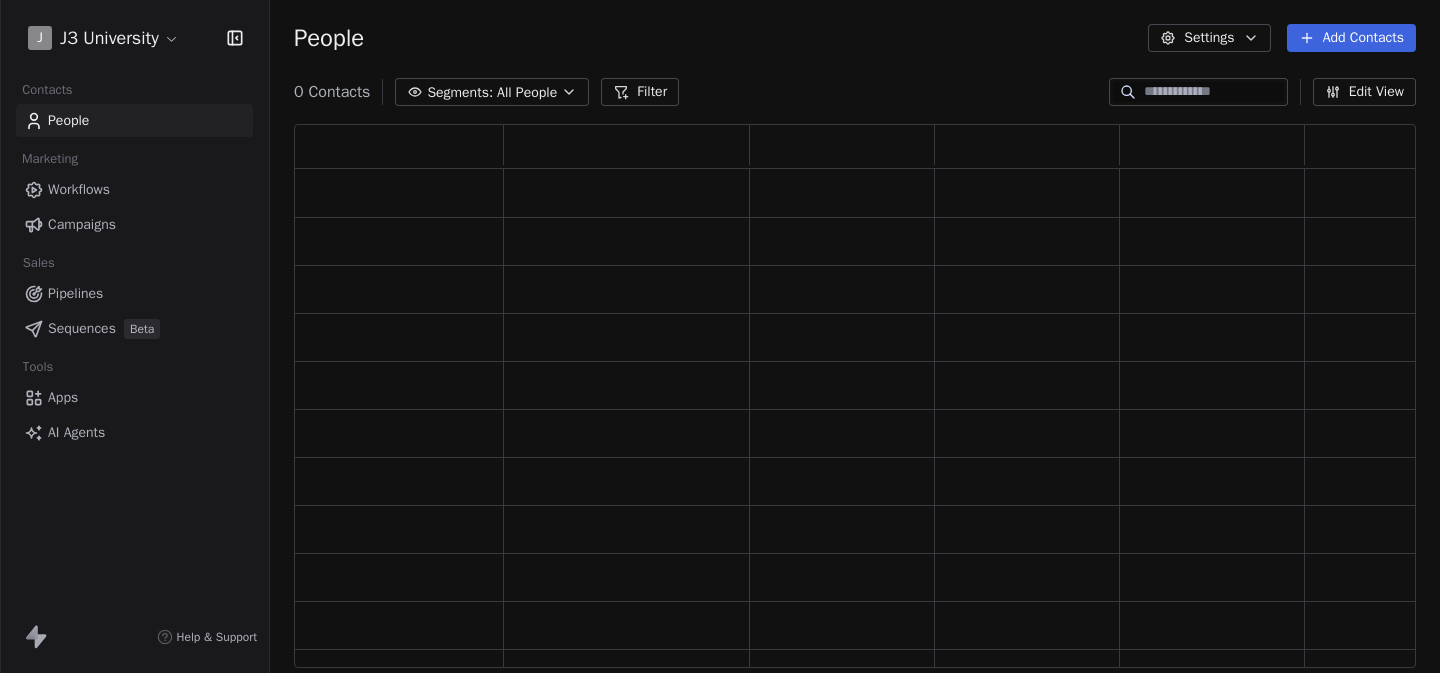 scroll, scrollTop: 1, scrollLeft: 1, axis: both 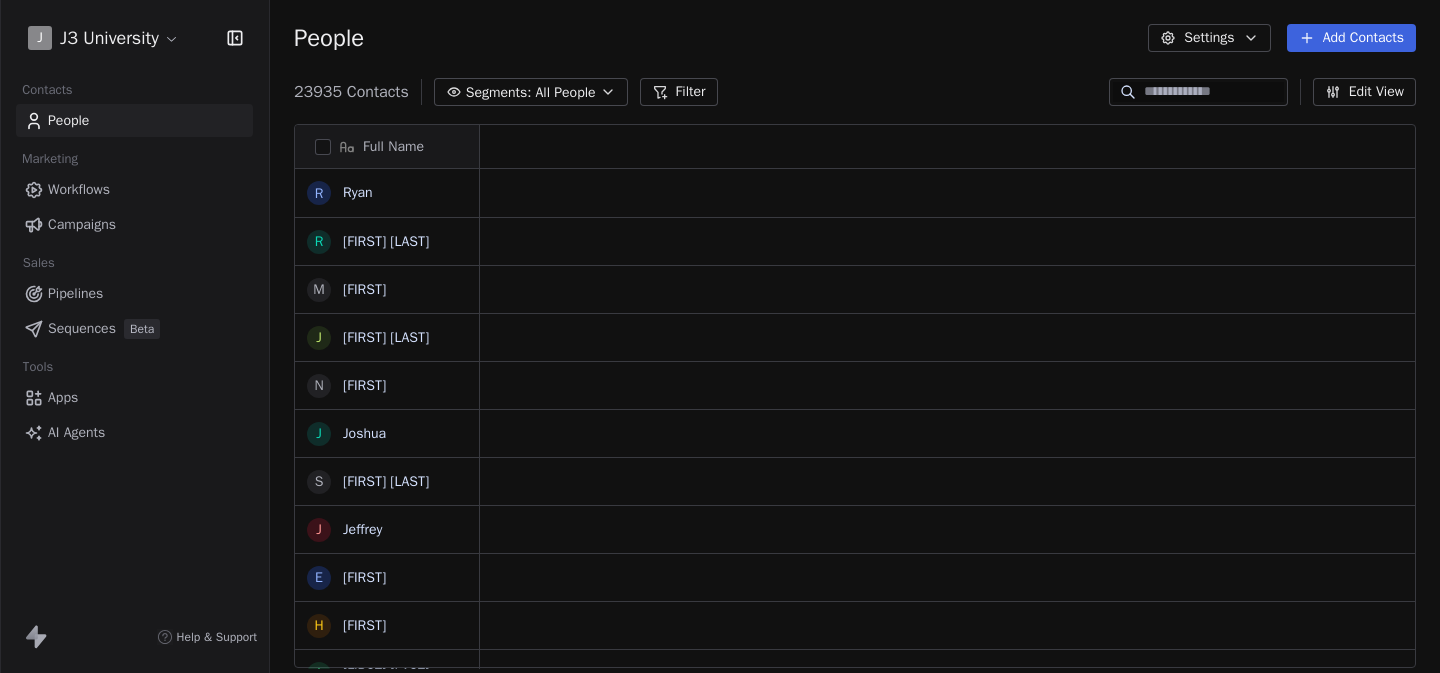 click on "J J3 University Contacts People Marketing Workflows Campaigns Sales Pipelines Sequences Beta Tools Apps AI Agents Help & Support People Settings Add Contacts 23935 Contacts Segments: All People Filter Edit View Tag Add to Sequence Export Full Name R [FIRST] r [FIRST] [LAST] M [FIRST] J [FIRST] [LAST] N [FIRST] J [FIRST] [LAST] S [FIRST] [LAST] J [FIRST] [LAST] J [FIRST] [LAST] A [FIRST] [LAST] G [FIRST] К [FIRST] J [FIRST] A [FIRST] B [FIRST] K [FIRST] D [FIRST] E [FIRST] [LAST] N [FIRST] D [FIRST] I [FIRST] K [FIRST] B [FIRST] K [FIRST] M [FIRST] A [FIRST] ✨ ✨[FIRST] [FIRST] [FIRST] [LAST] D [FIRST] [LAST] T [FIRST]
To pick up a draggable item, press the space bar.
While dragging, use the arrow keys to move the item.
Press space again to drop the item in its new position, or press escape to cancel." at bounding box center [720, 336] 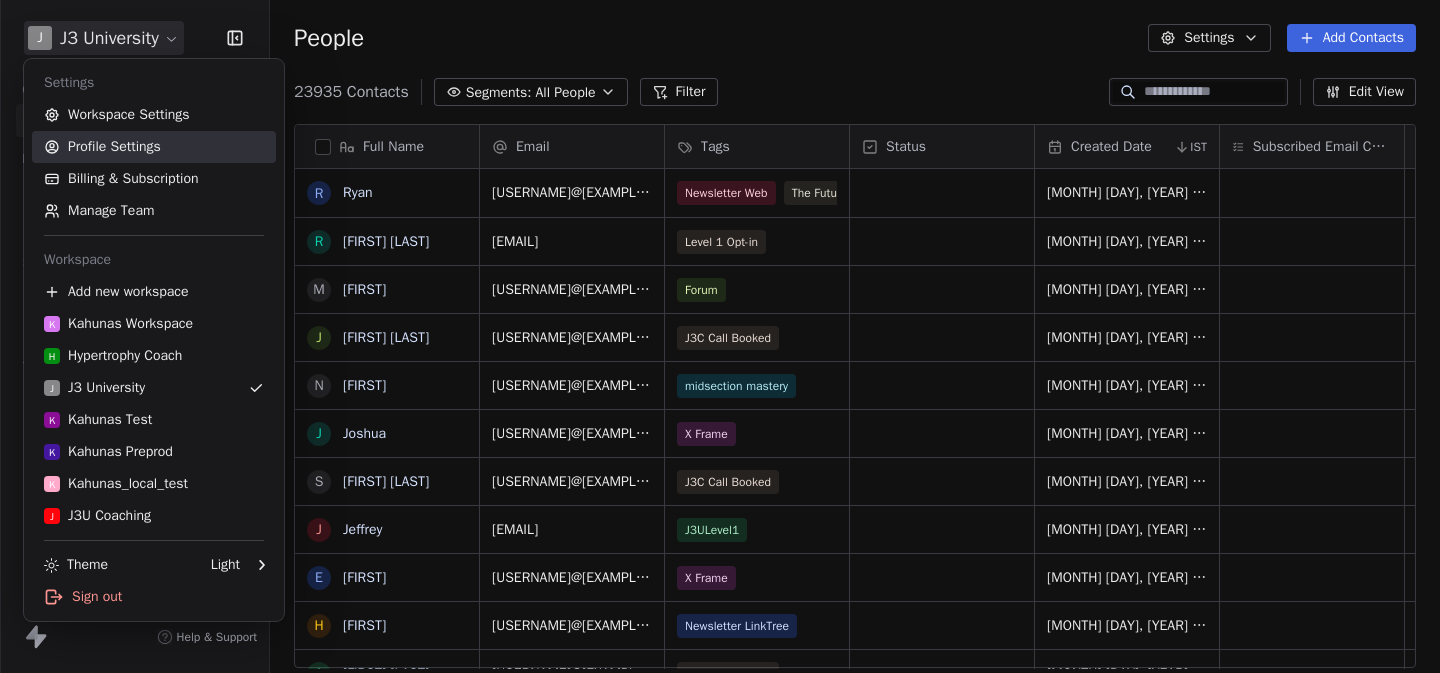 click on "Profile Settings" at bounding box center (154, 147) 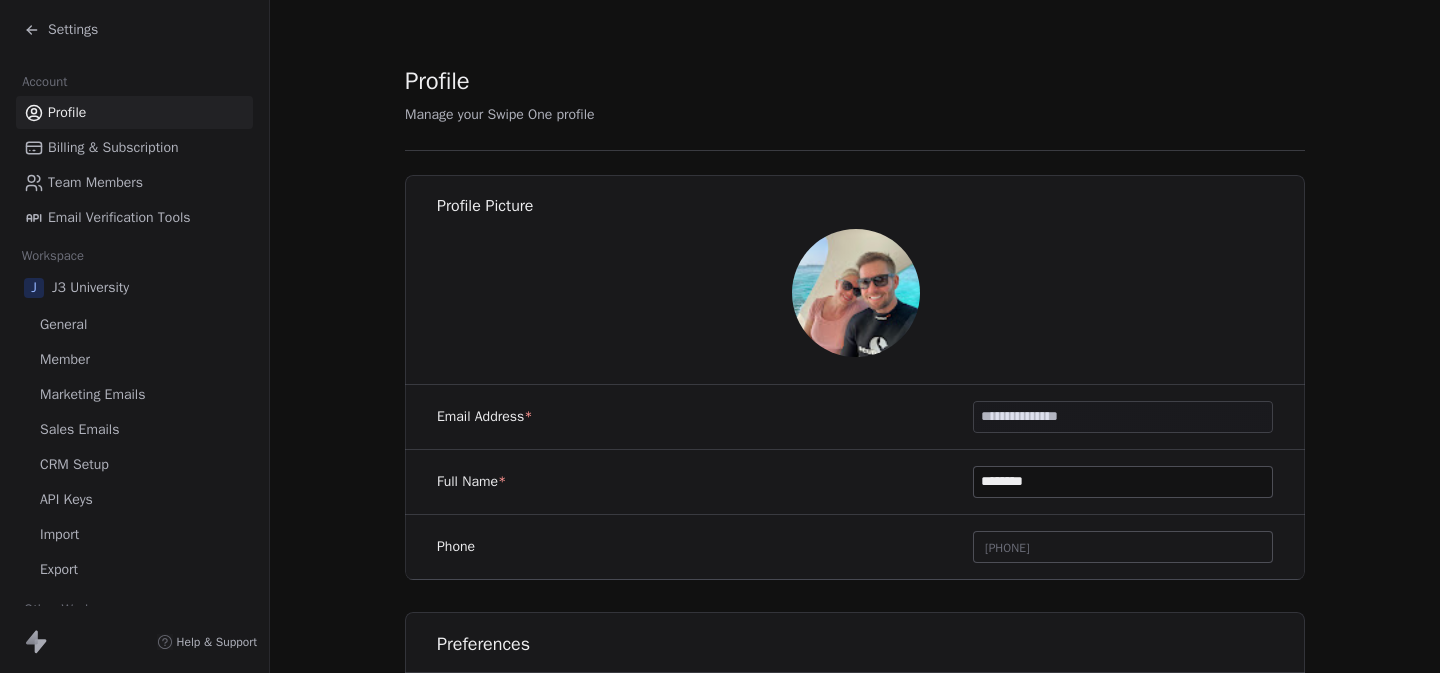 click on "Marketing Emails" at bounding box center [92, 394] 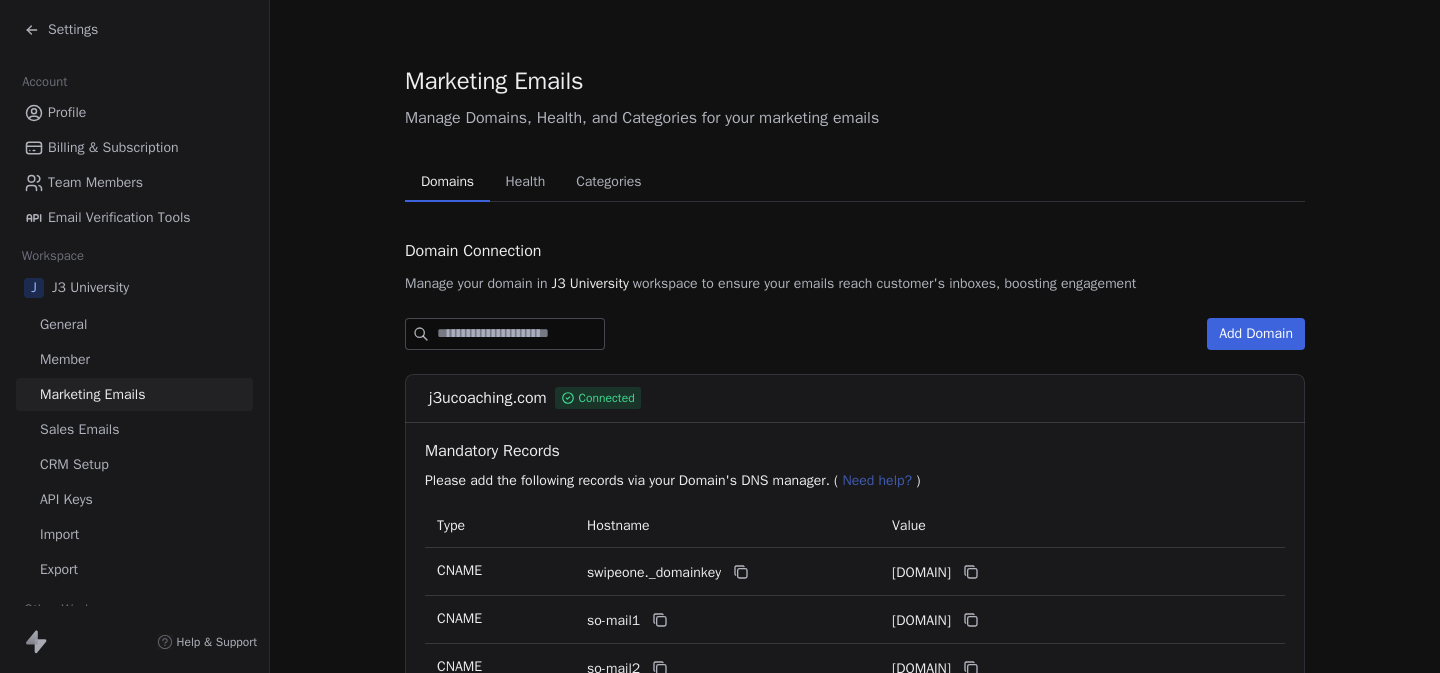 click on "Health" at bounding box center (526, 182) 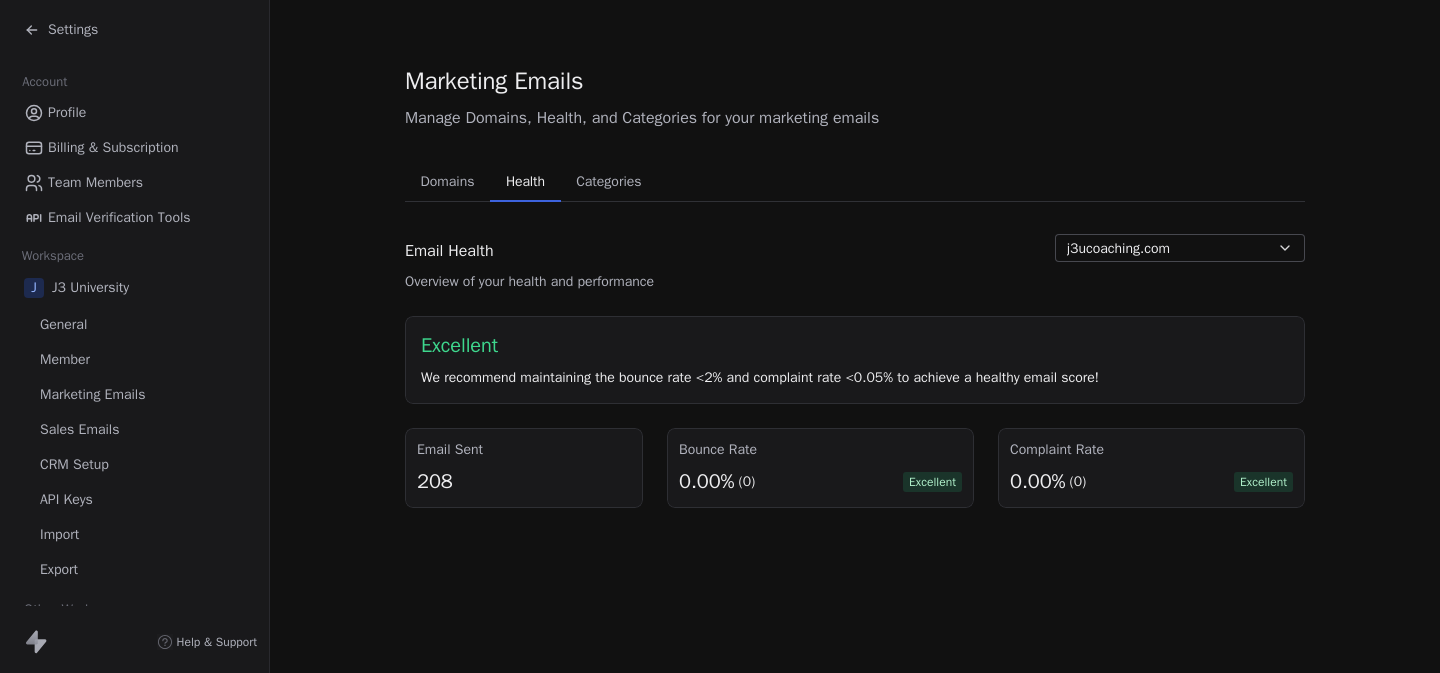 click on "Email Health Overview of your health and performance [DOMAIN] Excellent We recommend maintaining the bounce rate <2% and complaint rate <0.05% to achieve a healthy email score! Email Sent 208 Bounce Rate 0.00% (0) Excellent Complaint Rate 0.00% (0) Excellent" at bounding box center (855, 286) 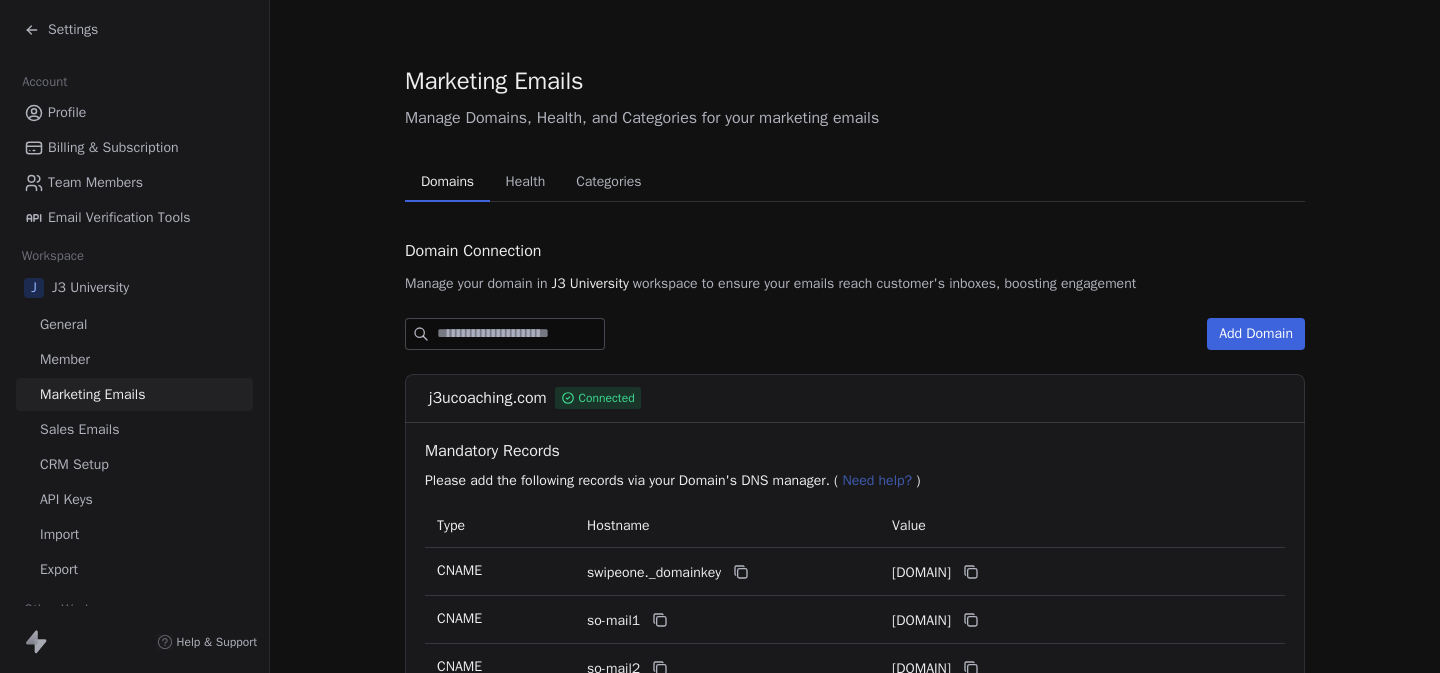 click on "Domains Domains Health Health Categories Categories" at bounding box center (855, 182) 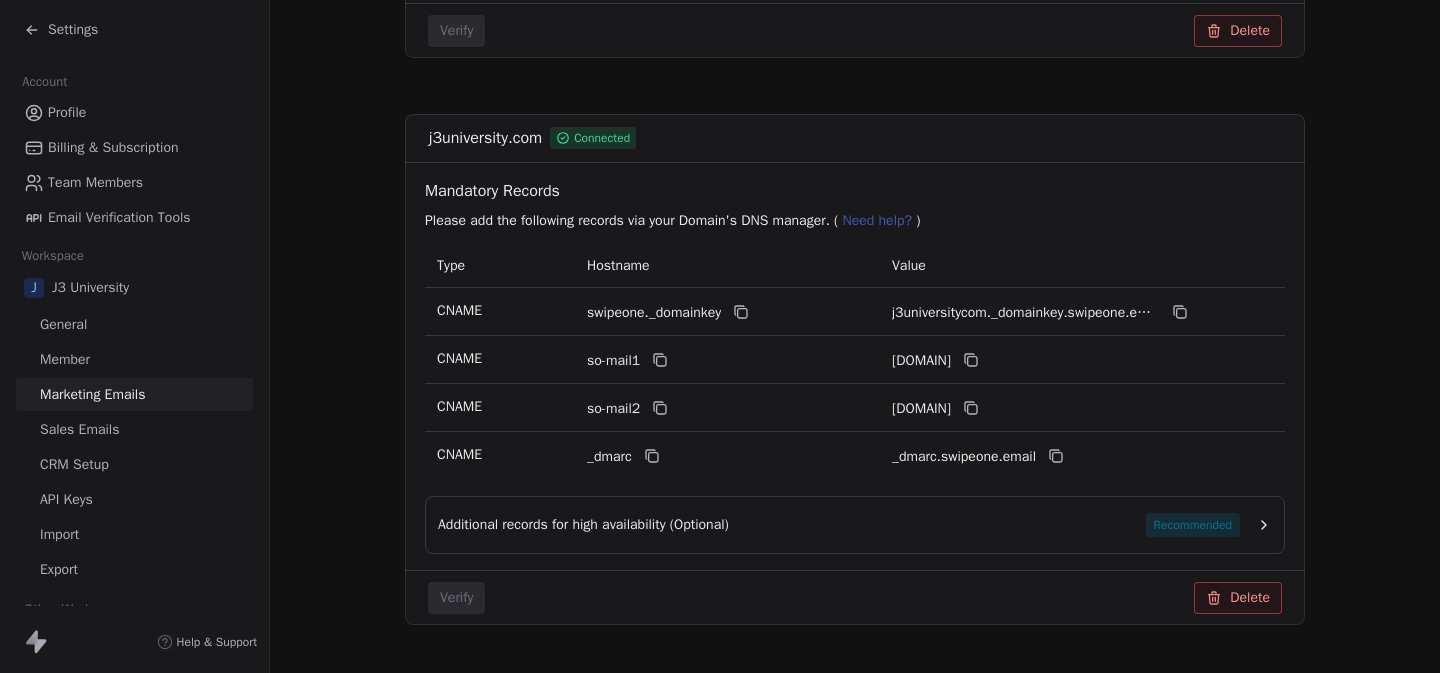 scroll, scrollTop: 875, scrollLeft: 0, axis: vertical 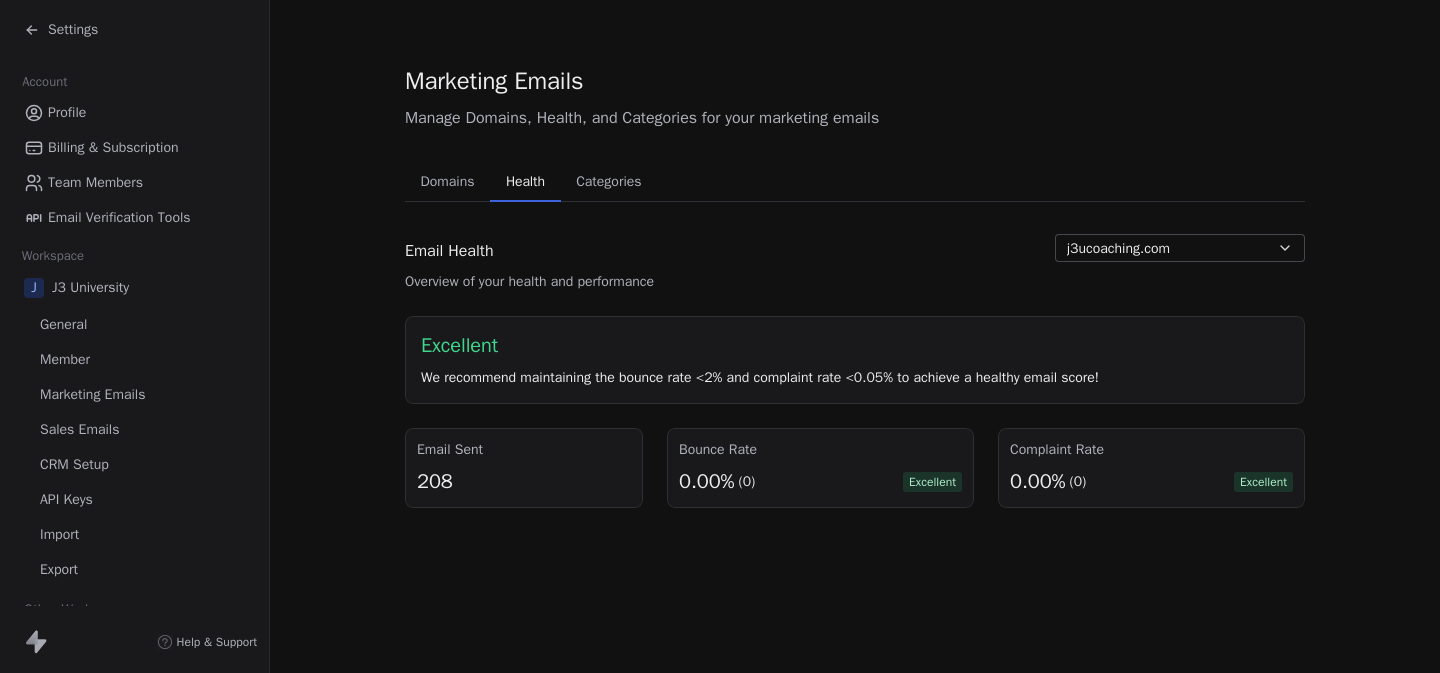 click on "Health" at bounding box center (525, 182) 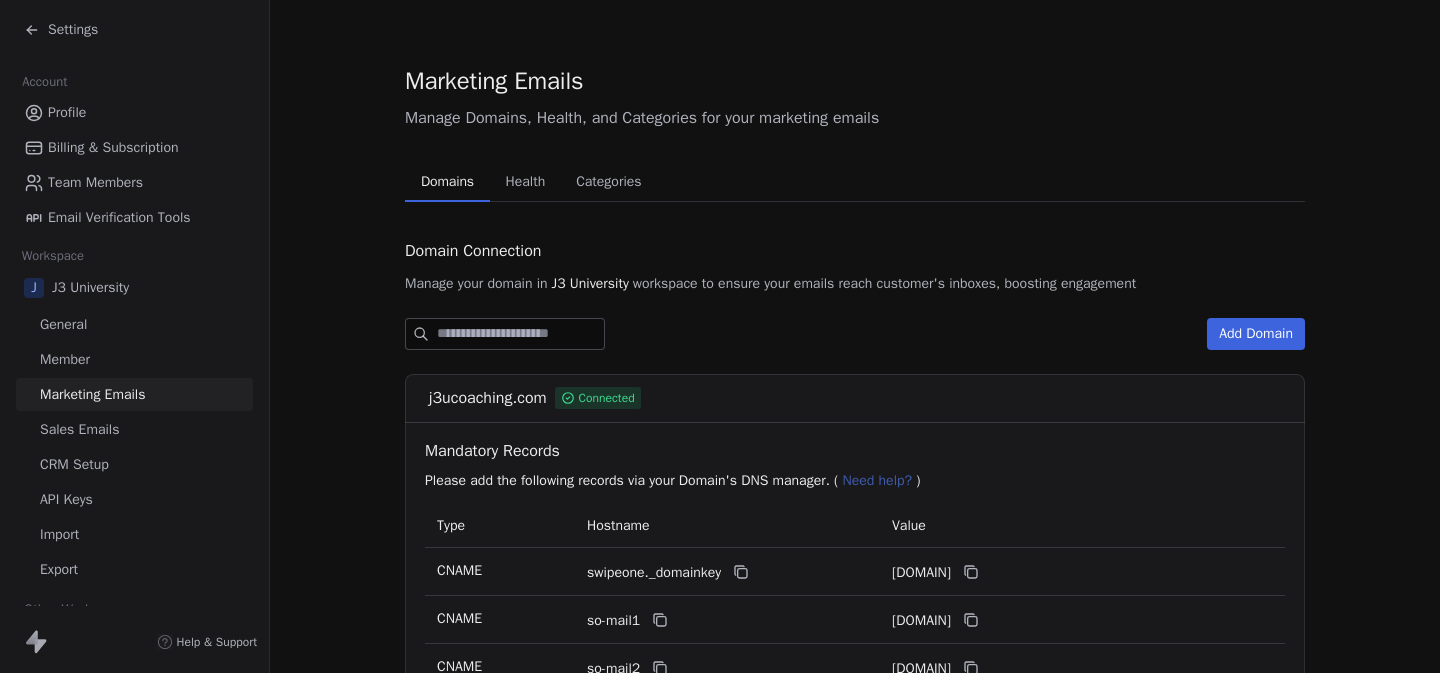 click on "Domains" at bounding box center (447, 182) 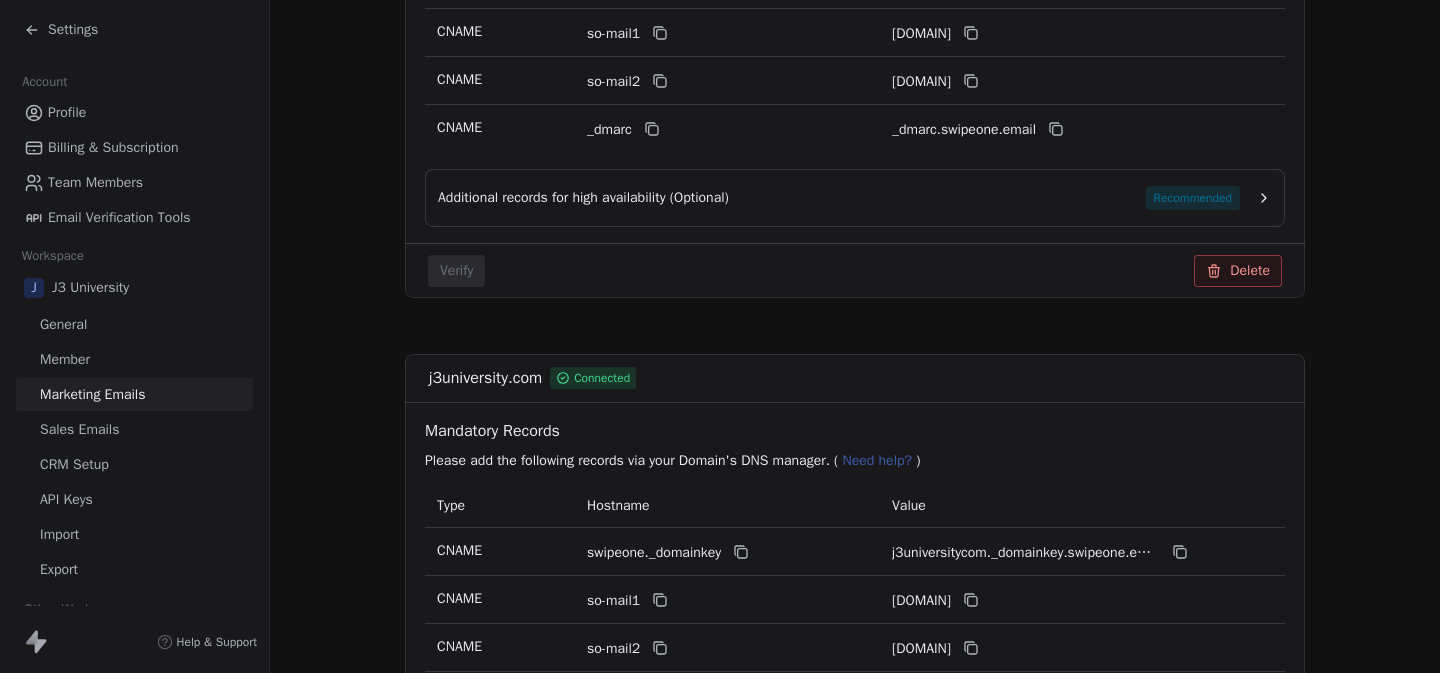 scroll, scrollTop: 600, scrollLeft: 0, axis: vertical 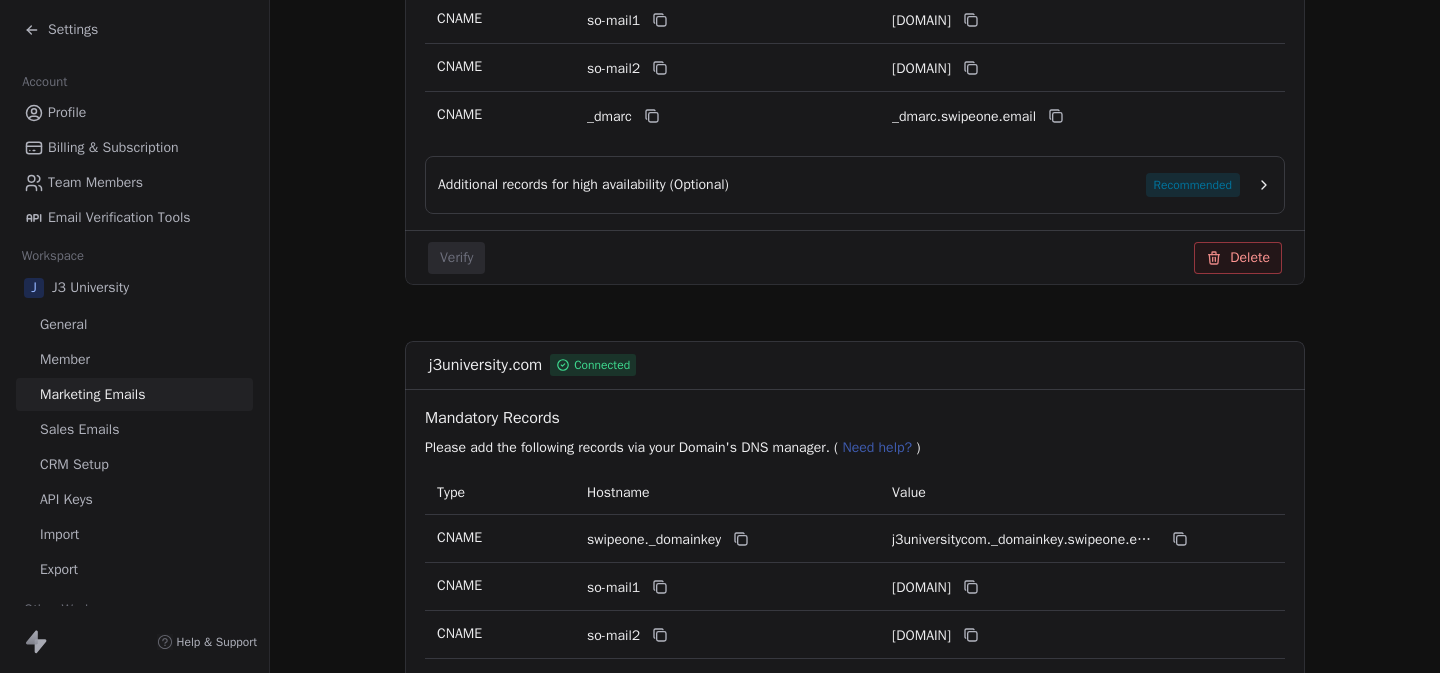 click on "Settings" at bounding box center [73, 30] 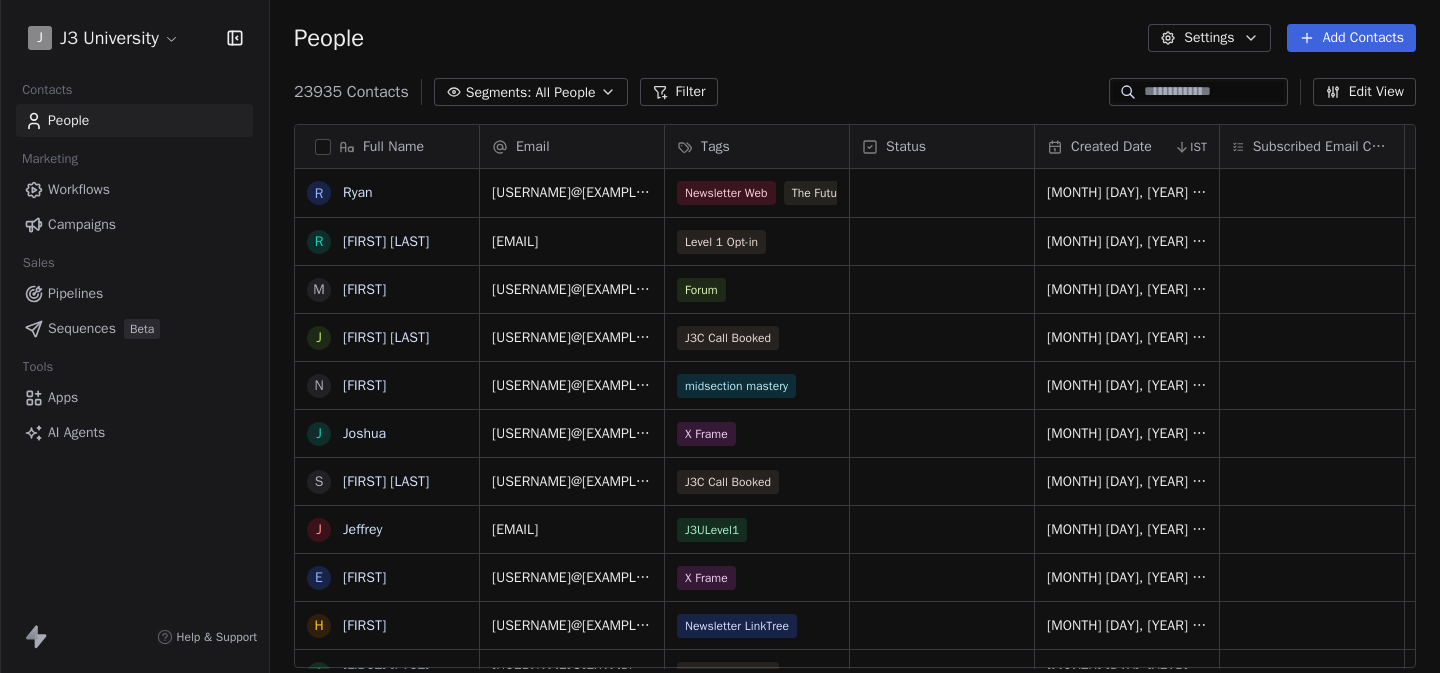scroll, scrollTop: 1, scrollLeft: 1, axis: both 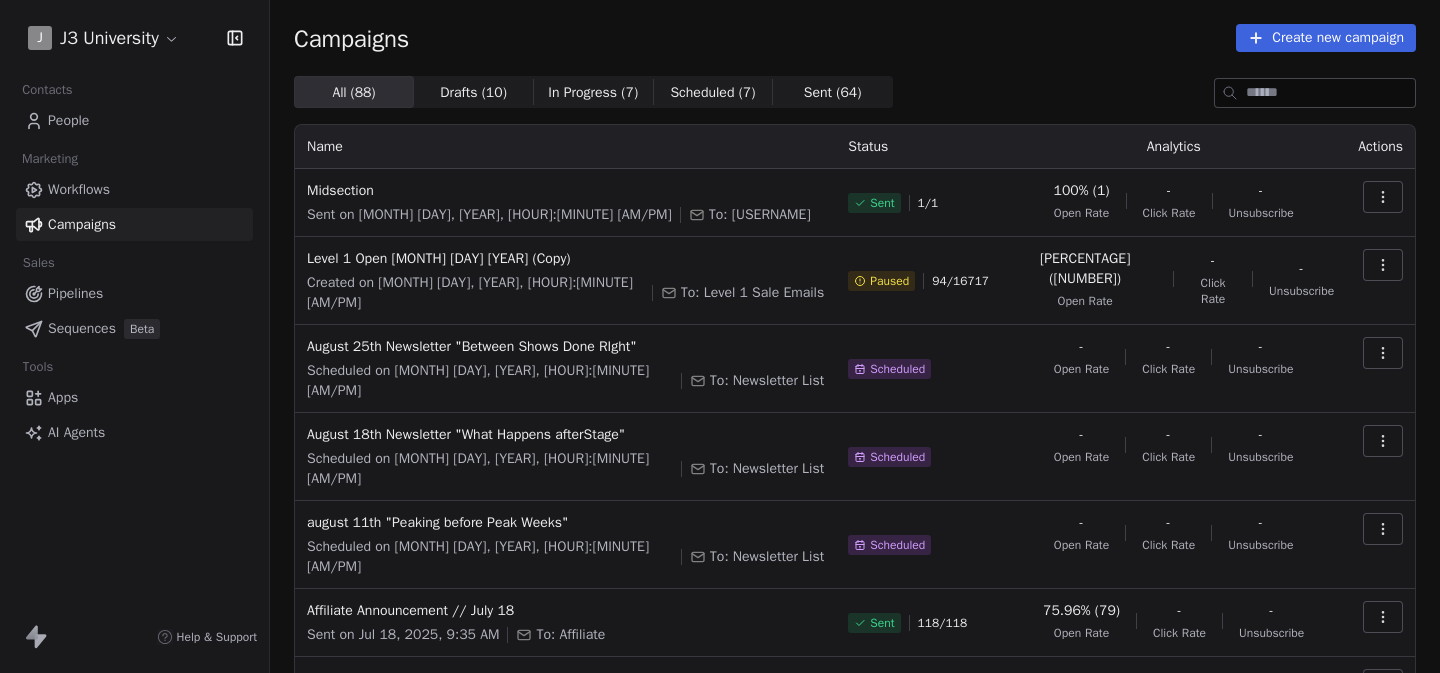 click on "Campaigns Create new campaign All ( 88 ) All ( 88 ) Drafts ( 10 ) Drafts ( 10 ) In Progress ( 7 ) In Progress ( 7 ) Scheduled ( 7 ) Scheduled ( 7 ) Sent ( 64 ) Sent ( 64 ) Name Status Analytics Actions Midsection Sent on [MONTH] [DAY], [YEAR], [HOUR]:[MINUTE] [AM/PM] To: [EMAIL] Sent 1 / 1 100% (1) Open Rate - Click Rate - Unsubscribe Level 1 Open [MONTH] [DAY] [YEAR] (Copy) Created on [MONTH] [DAY], [YEAR], [HOUR]:[MINUTE] [AM/PM] To: Level 1 Sale Emails Paused 94 / 16717 47.31% (44) Open Rate - Click Rate - Unsubscribe [MONTH] [DAY] Newsletter "Between Shows Done RIght" Scheduled on [MONTH] [DAY], [YEAR], [HOUR]:[MINUTE] [AM/PM] To: Newsletter List Scheduled - Open Rate - Click Rate - Unsubscribe [MONTH] [DAY] Newsletter "What Happens afterStage" Scheduled on [MONTH] [DAY], [YEAR], [HOUR]:[MINUTE] [AM/PM] To: Newsletter List Scheduled - Open Rate - Click Rate - Unsubscribe [MONTH] [DAY] "Peaking before Peak Weeks" Scheduled on [MONTH] [DAY], [YEAR], [HOUR]:[MINUTE] [AM/PM] To: Newsletter List Scheduled - Open Rate - Click Rate - Unsubscribe Affiliate Announcement // [MONTH] [DAY] Sent on [MONTH] [DAY], [YEAR], [HOUR]:[MINUTE] [AM/PM] To: Affiliate Sent 118 / 118" at bounding box center [855, 547] 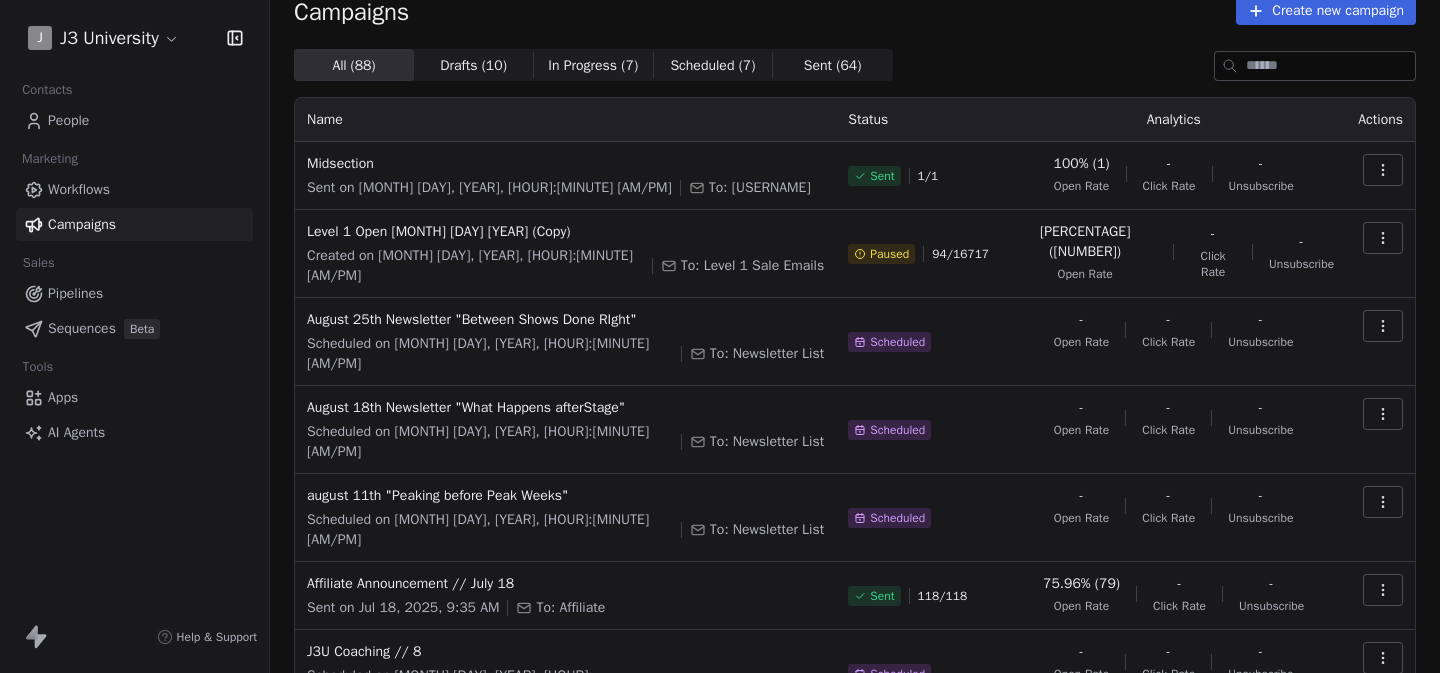 scroll, scrollTop: 0, scrollLeft: 0, axis: both 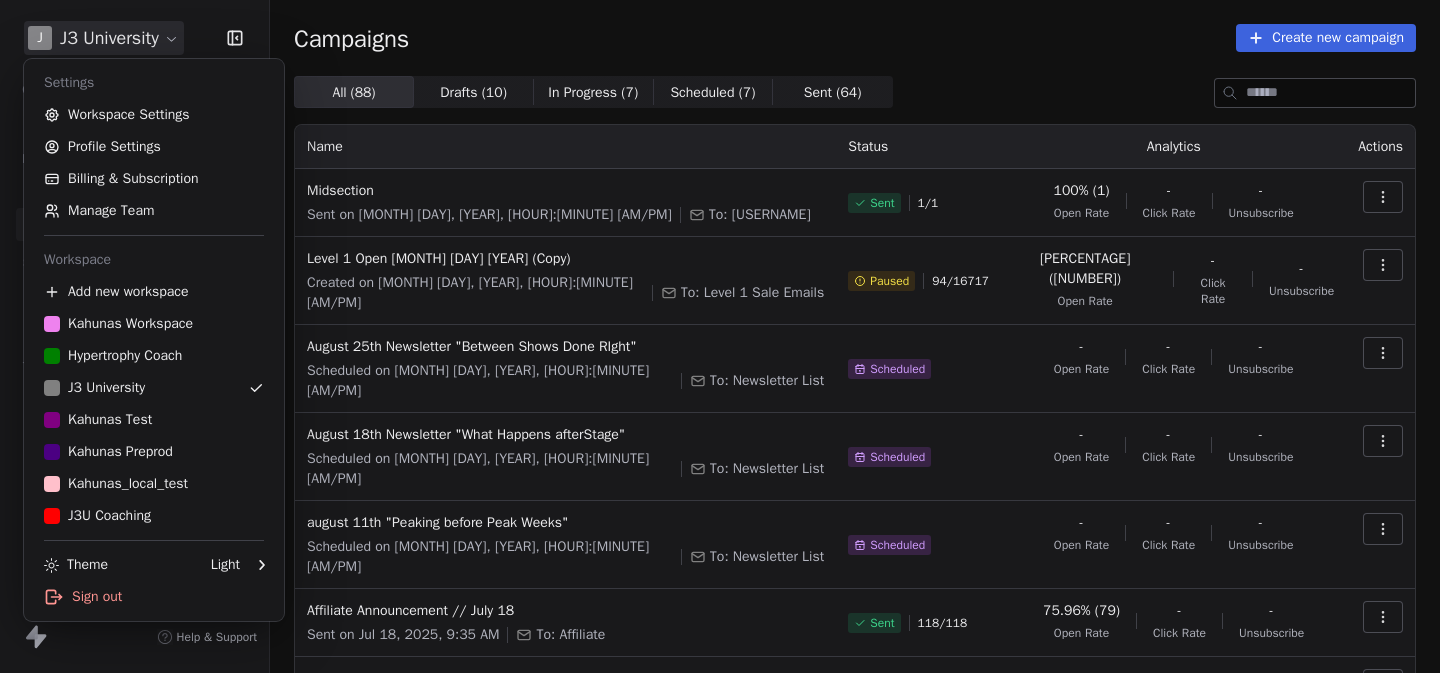 click on "J J3 University Contacts People Marketing Workflows Campaigns Sales Pipelines Sequences Beta Tools Apps AI Agents Help & Support Campaigns Create new campaign All ( 88 ) All ( 88 ) Drafts ( 10 ) Drafts ( 10 ) In Progress ( 7 ) In Progress ( 7 ) Scheduled ( 7 ) Scheduled ( 7 ) Sent ( 64 ) Sent ( 64 ) Name Status Analytics Actions Midsection Sent on [MONTH] [DAY], [YEAR], [HOUR]:[MINUTE] [AM/PM] To: [USERNAME] Sent 1 / 1 100% (1) Open Rate - Click Rate - Unsubscribe Level 1 Open August 5th 2025 (Copy) Created on [MONTH] [DAY], [YEAR], [HOUR]:[MINUTE] [AM/PM] To: Level 1 Sale Emails Paused 94 / 16717 47.31% (44) Open Rate - Click Rate - Unsubscribe August 25th Newsletter "Between Shows Done RIght" Scheduled on [MONTH] [DAY], [YEAR], [HOUR]:[MINUTE] [AM/PM] To: Newsletter List Scheduled - Open Rate - Click Rate - Unsubscribe August 18th Newsletter "What Happens afterStage" Scheduled on [MONTH] [DAY], [YEAR], [HOUR]:[MINUTE] [AM/PM] To: Newsletter List Scheduled - Open Rate - Click Rate - Unsubscribe august 11th "Peaking before Peak Weeks" Scheduled on [MONTH] [DAY], [YEAR], [HOUR]:[MINUTE] [AM/PM] To: Newsletter List Scheduled -" at bounding box center [720, 336] 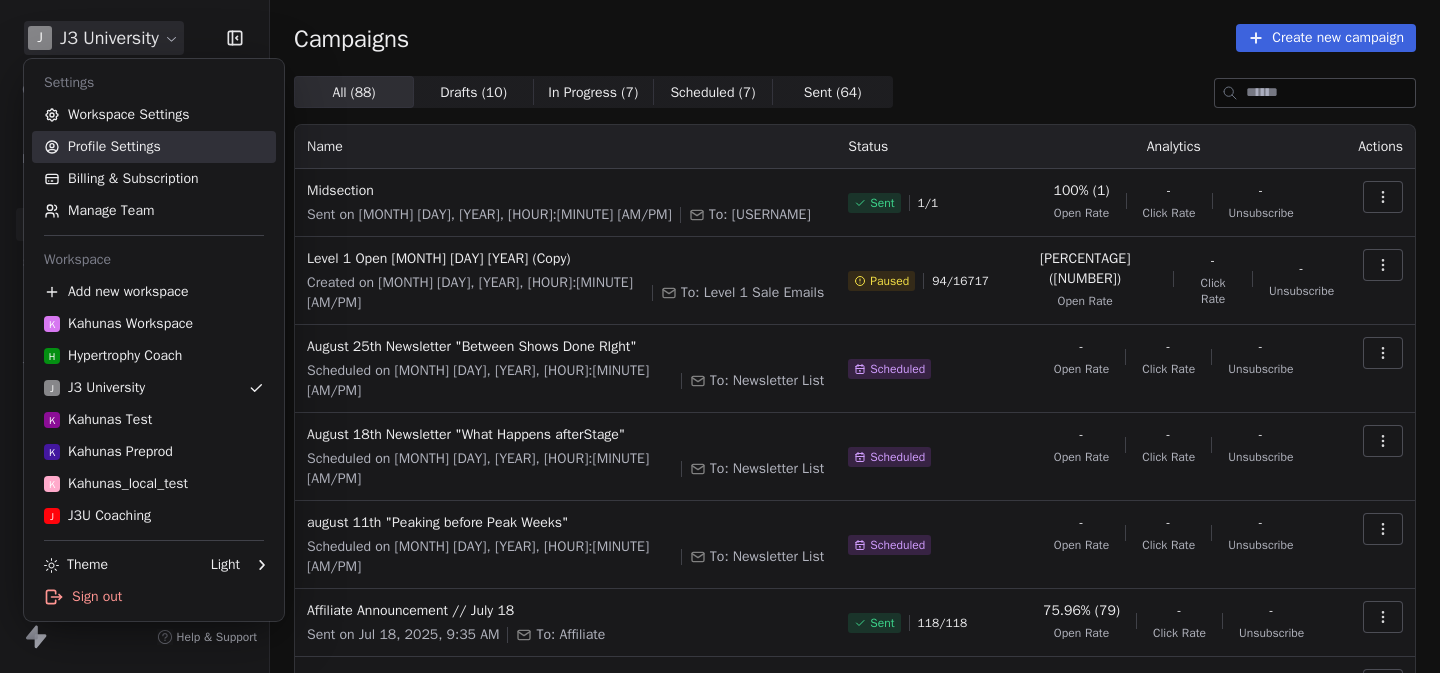 click on "Profile Settings" at bounding box center (154, 147) 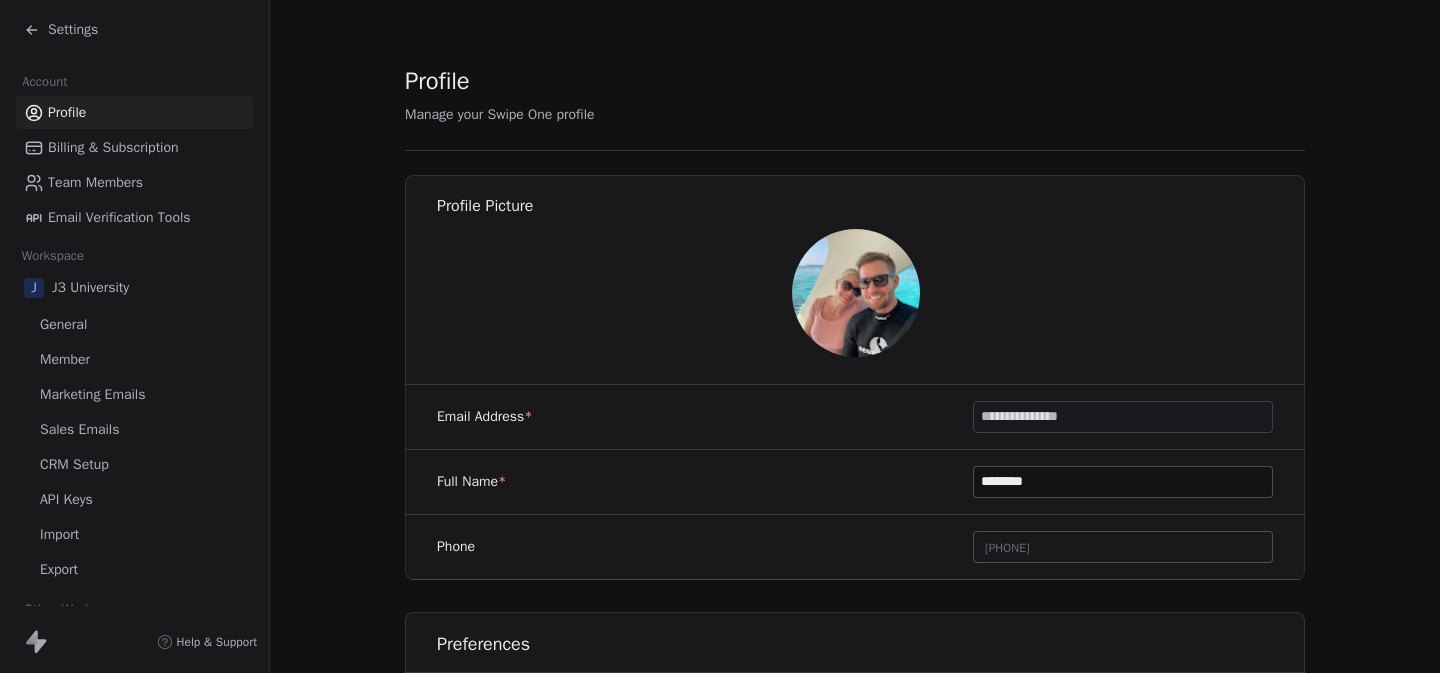 click on "Marketing Emails" at bounding box center (92, 394) 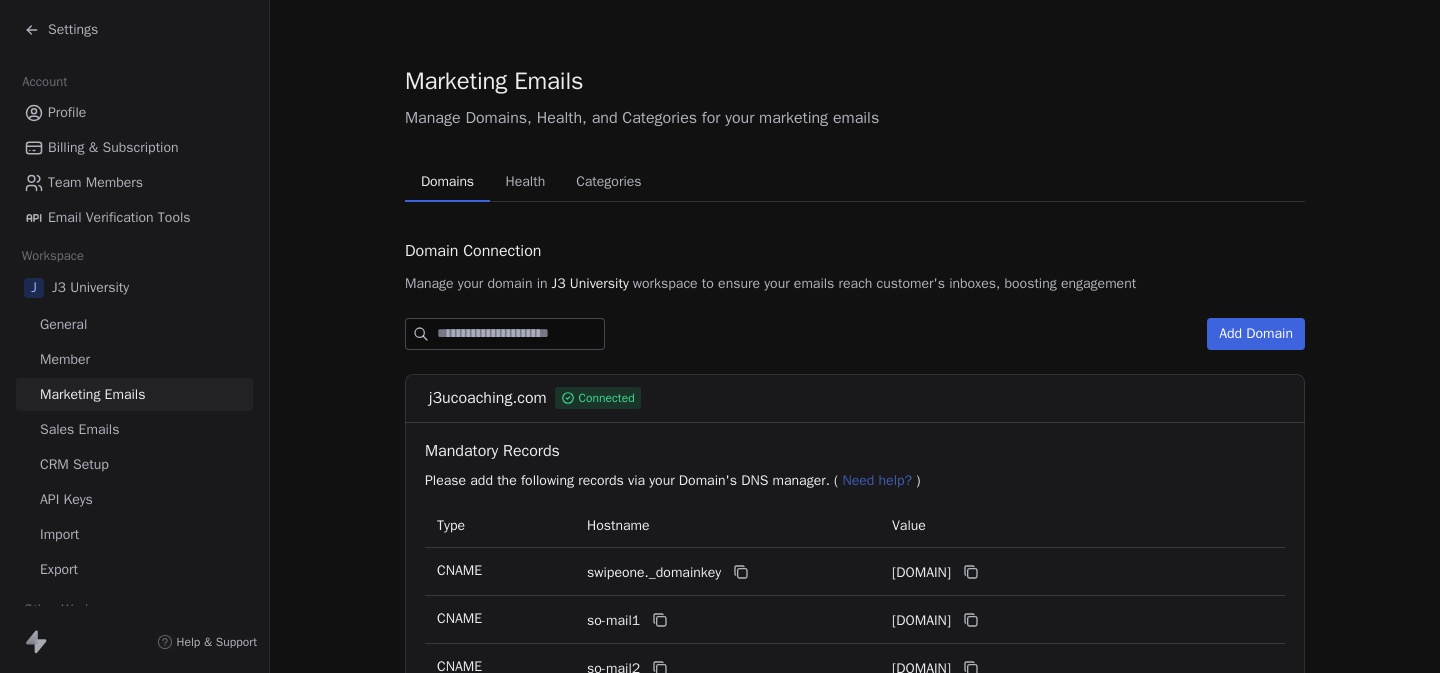 click on "Marketing Emails Manage Domains, Health, and Categories for your marketing emails Domains Domains Health Health Categories Categories Domain Connection Manage your domain in J3 University workspace to ensure your emails reach customer's inboxes, boosting engagement Add Domain [DOMAIN]   Connected Mandatory Records Please add the following records via your Domain's DNS manager. (   Need help?   ) Type Hostname Value CNAME swipeone._domainkey [DOMAIN] CNAME so-mail1 [DOMAIN] CNAME so-mail2 [DOMAIN] CNAME _dmarc [DOMAIN] Additional records for high availability (Optional) Recommended Verify Delete [DOMAIN]   Connected Mandatory Records Please add the following records via your Domain's DNS manager. (   Need help?   ) Type Hostname Value CNAME swipeone._domainkey [DOMAIN] CNAME so-mail1 [DOMAIN] CNAME so-mail2 [DOMAIN] CNAME _dmarc" at bounding box center [855, 774] 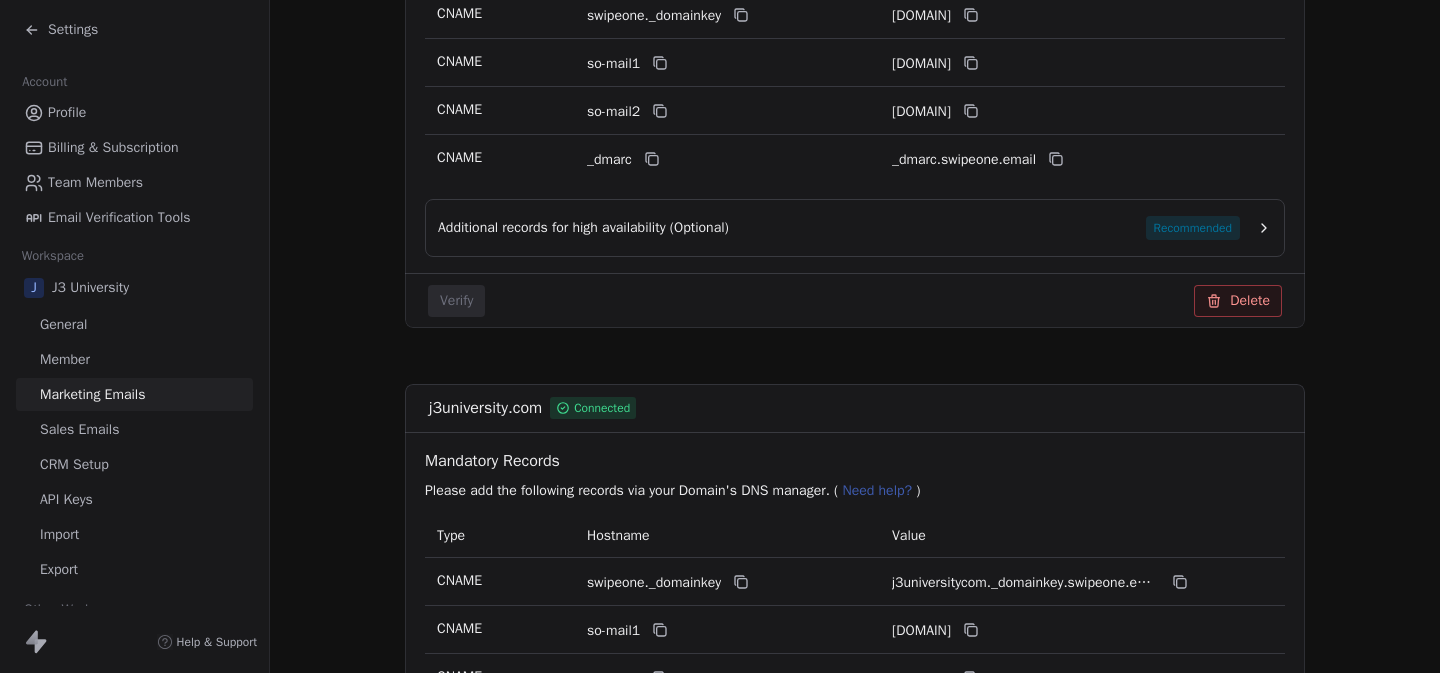 scroll, scrollTop: 560, scrollLeft: 0, axis: vertical 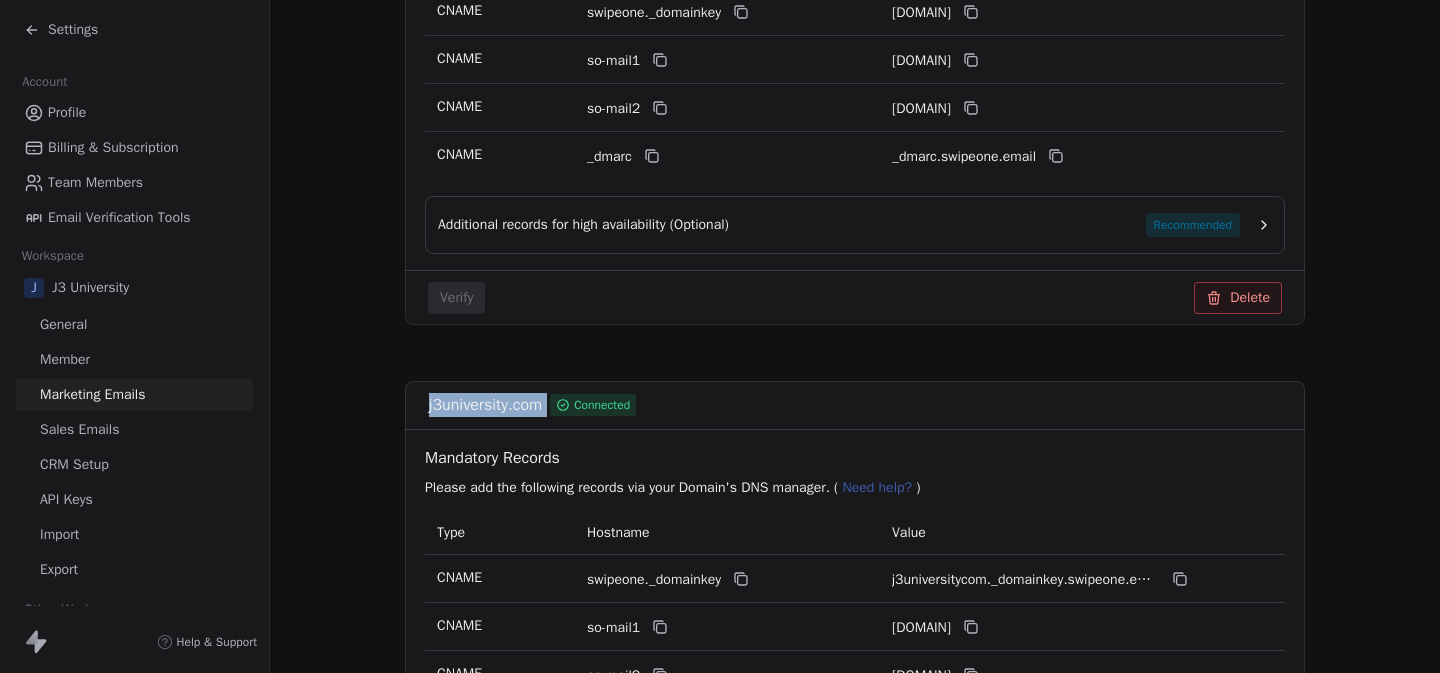 drag, startPoint x: 555, startPoint y: 406, endPoint x: 428, endPoint y: 408, distance: 127.01575 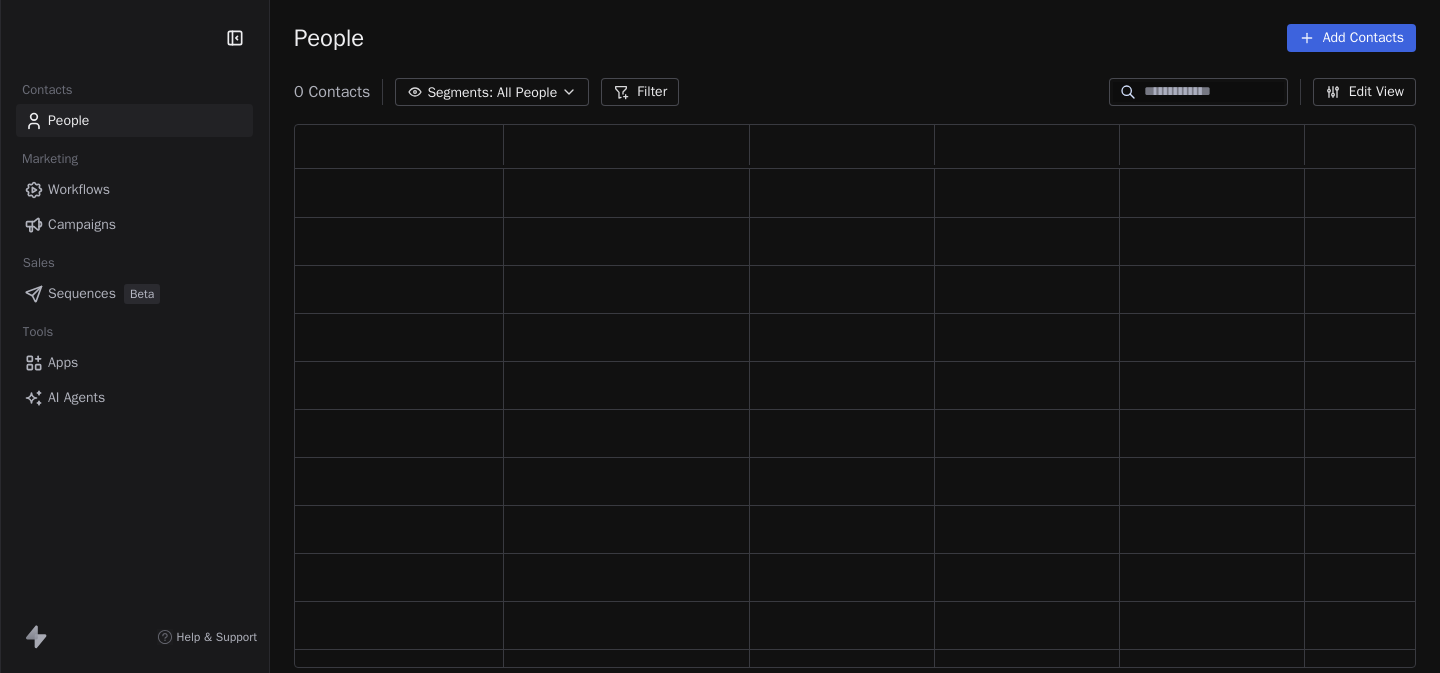 scroll, scrollTop: 0, scrollLeft: 0, axis: both 